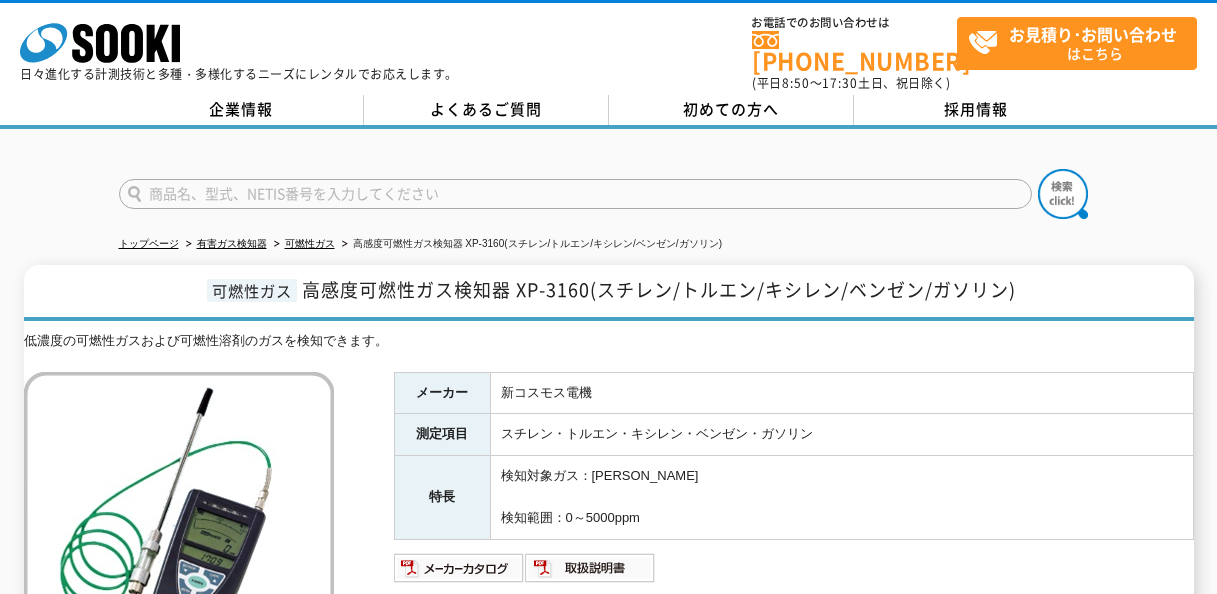scroll, scrollTop: 0, scrollLeft: 0, axis: both 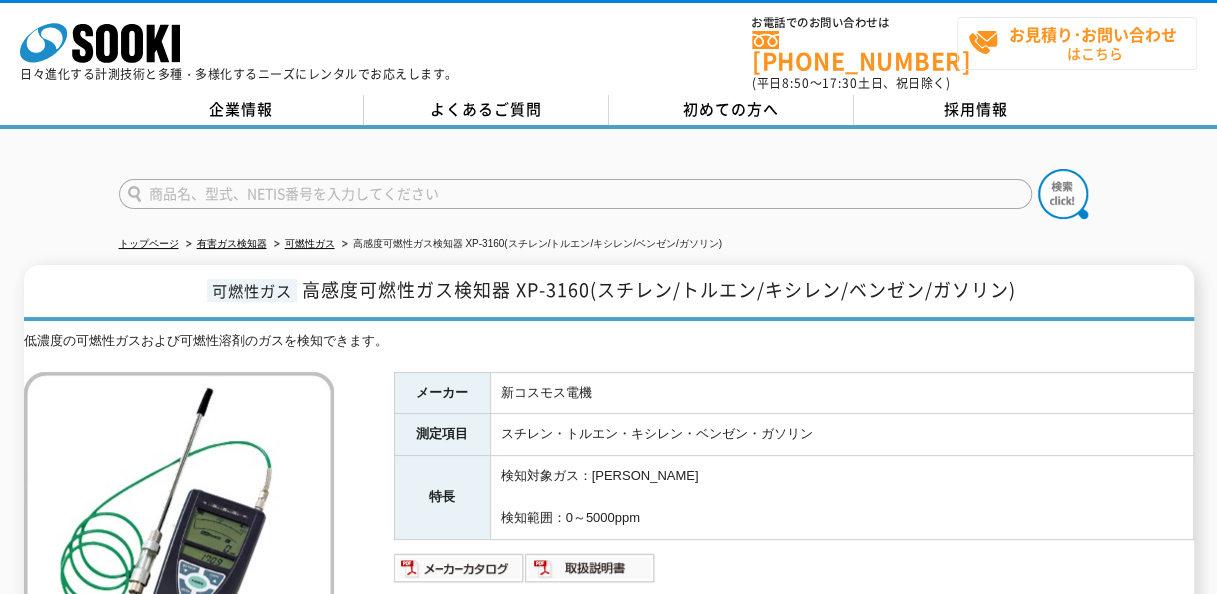 click on "お見積り･お問い合わせ はこちら" at bounding box center (1082, 43) 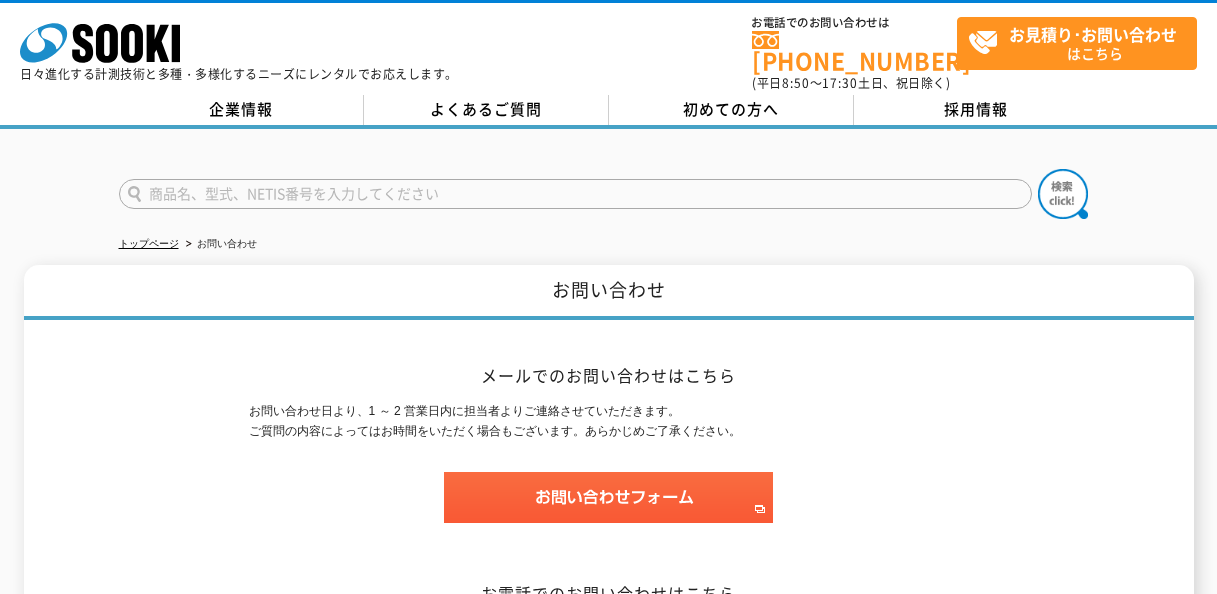 scroll, scrollTop: 0, scrollLeft: 0, axis: both 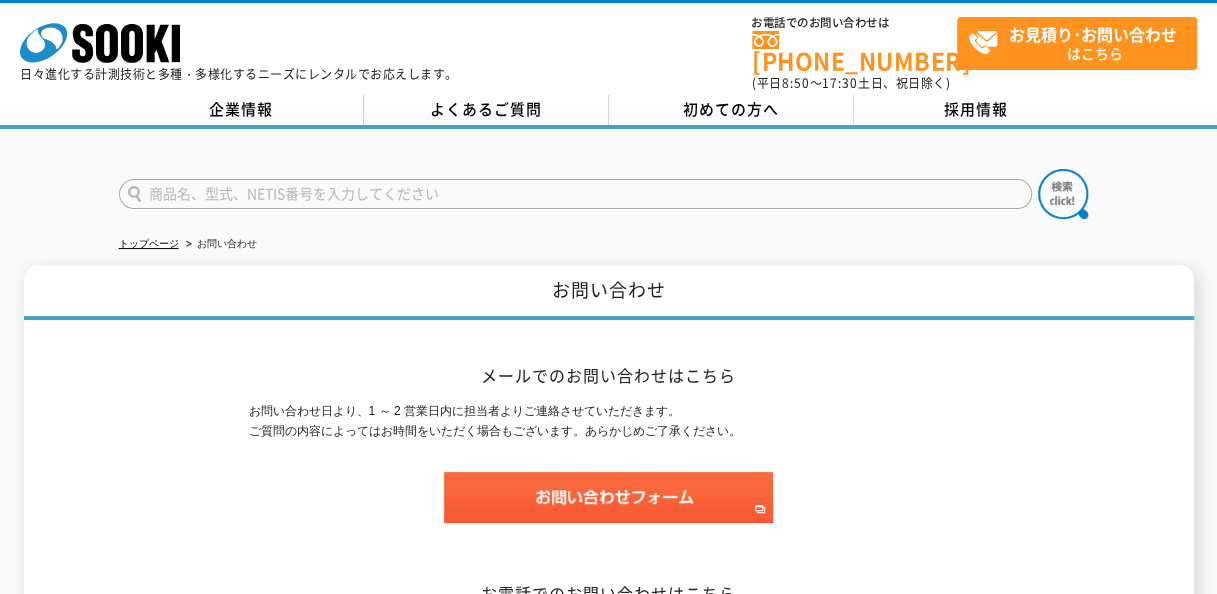 click at bounding box center [575, 194] 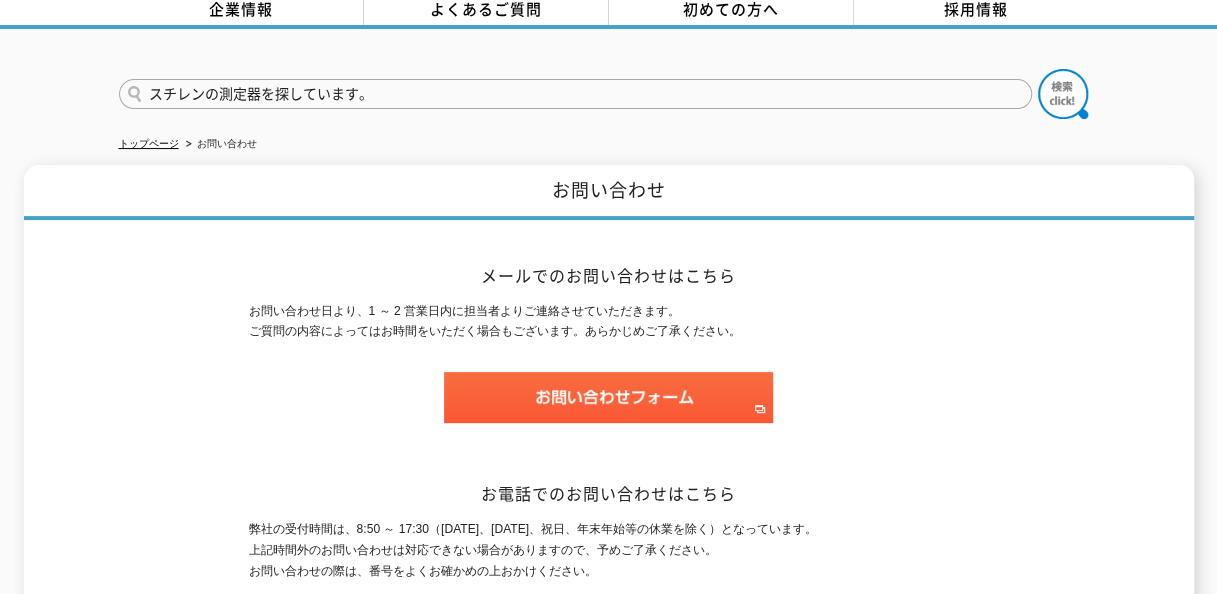 scroll, scrollTop: 0, scrollLeft: 0, axis: both 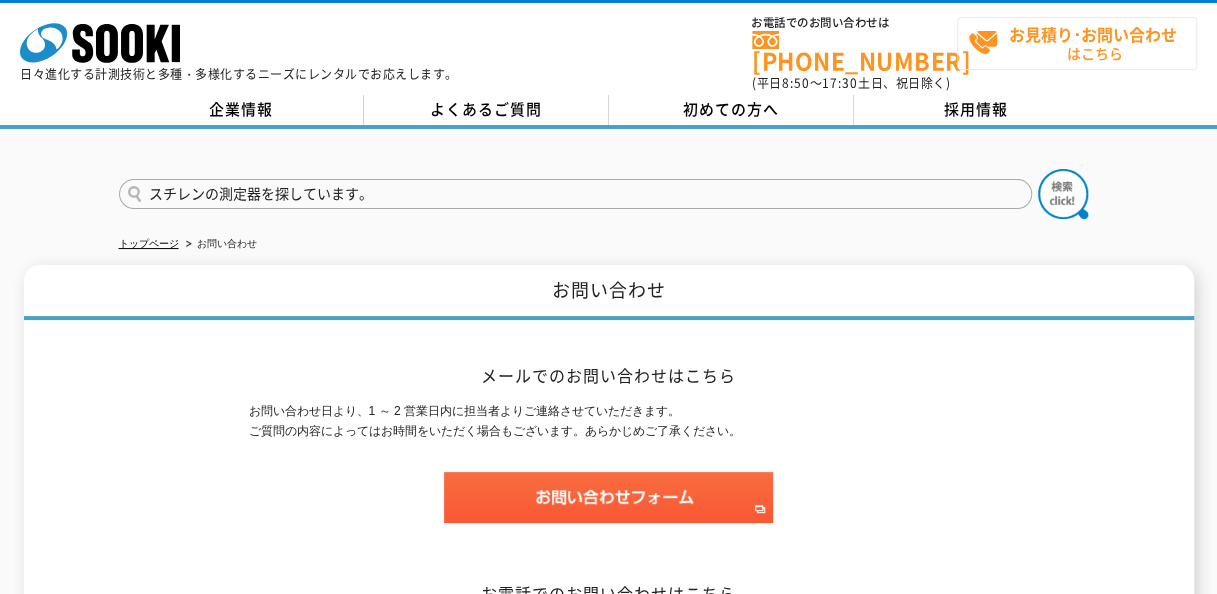 type on "スチレンの測定器を探しています。" 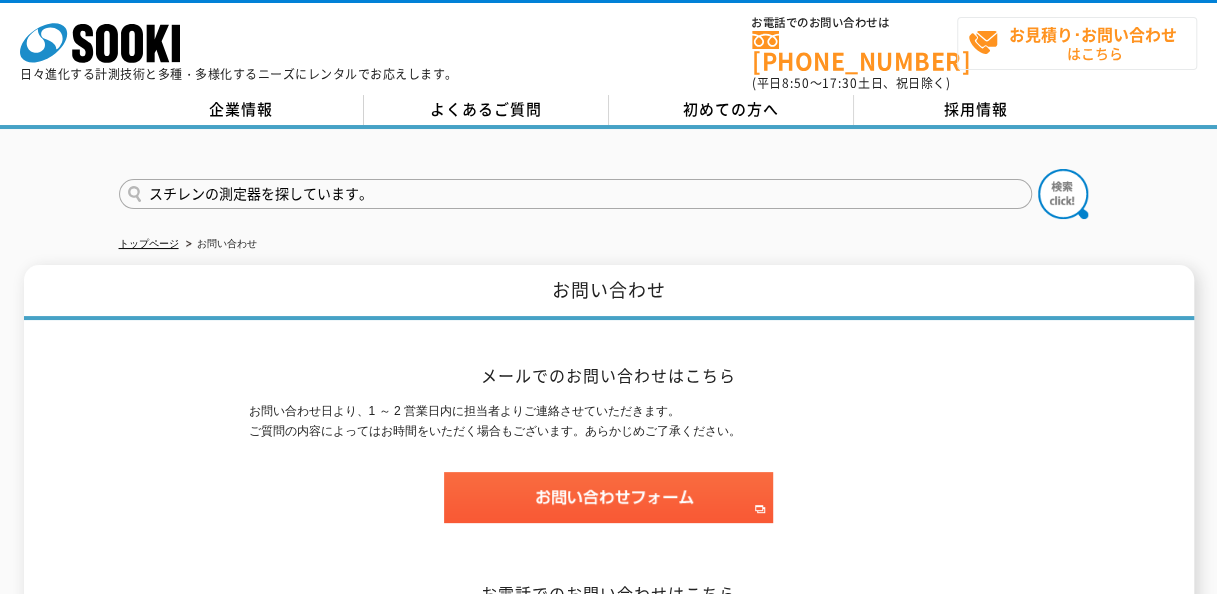 click on "お見積り･お問い合わせ はこちら" at bounding box center [1082, 43] 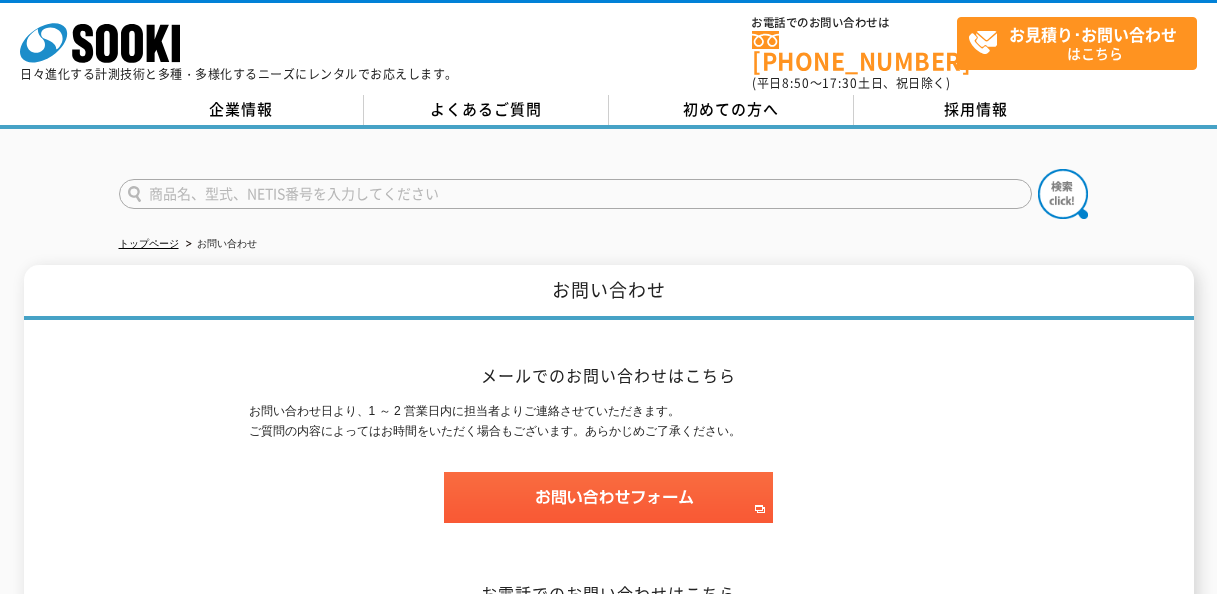 scroll, scrollTop: 0, scrollLeft: 0, axis: both 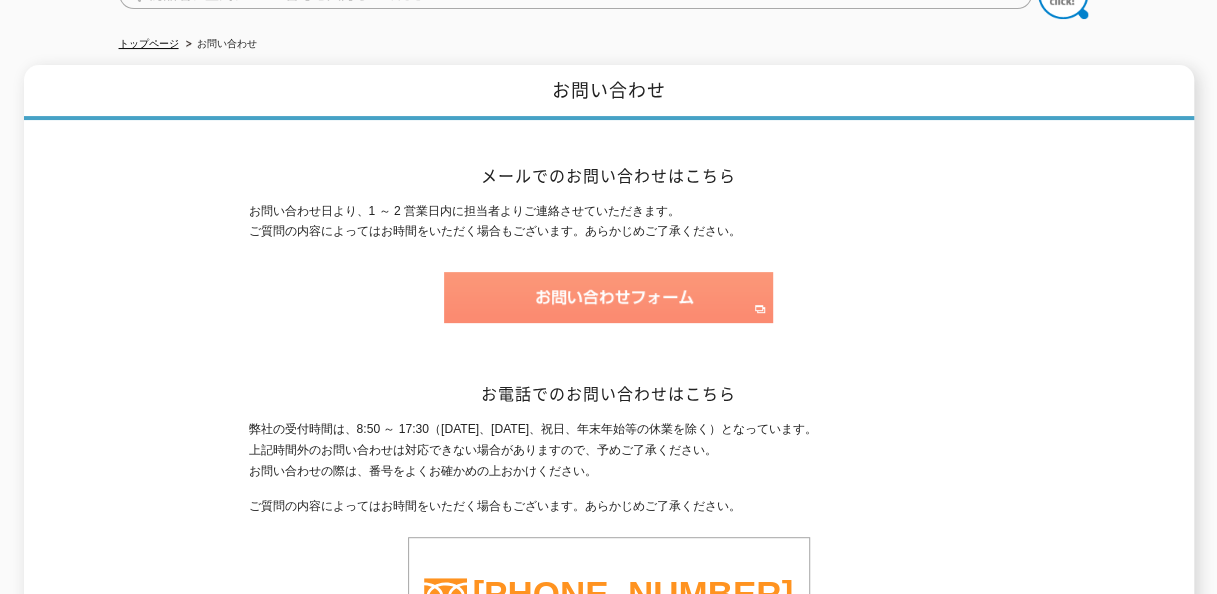 click at bounding box center (608, 297) 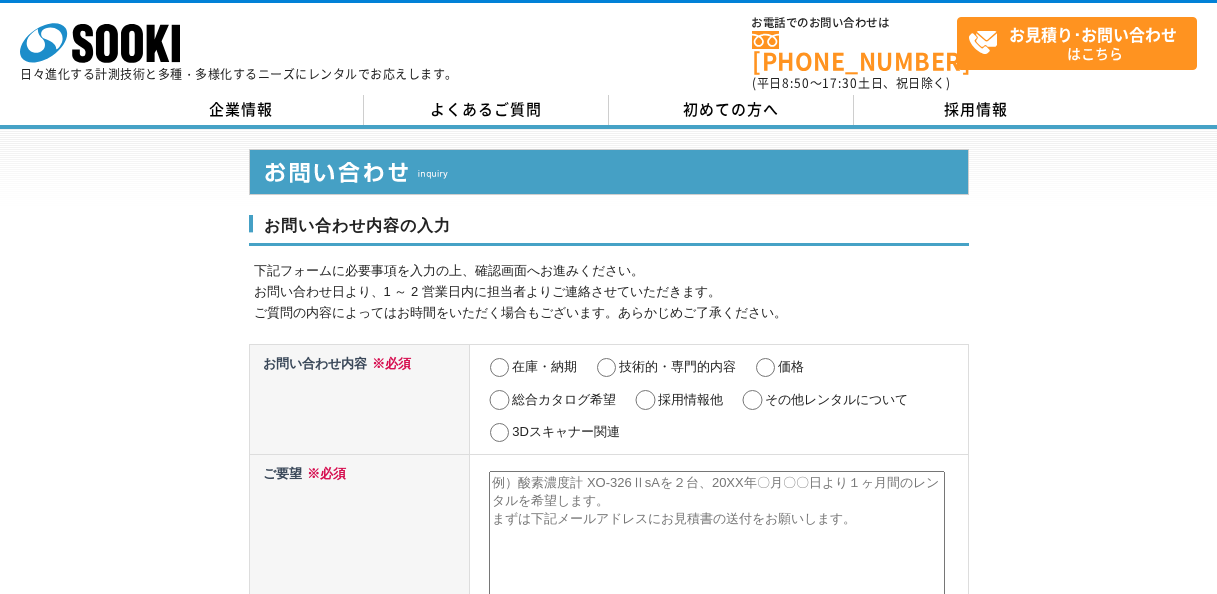 scroll, scrollTop: 0, scrollLeft: 0, axis: both 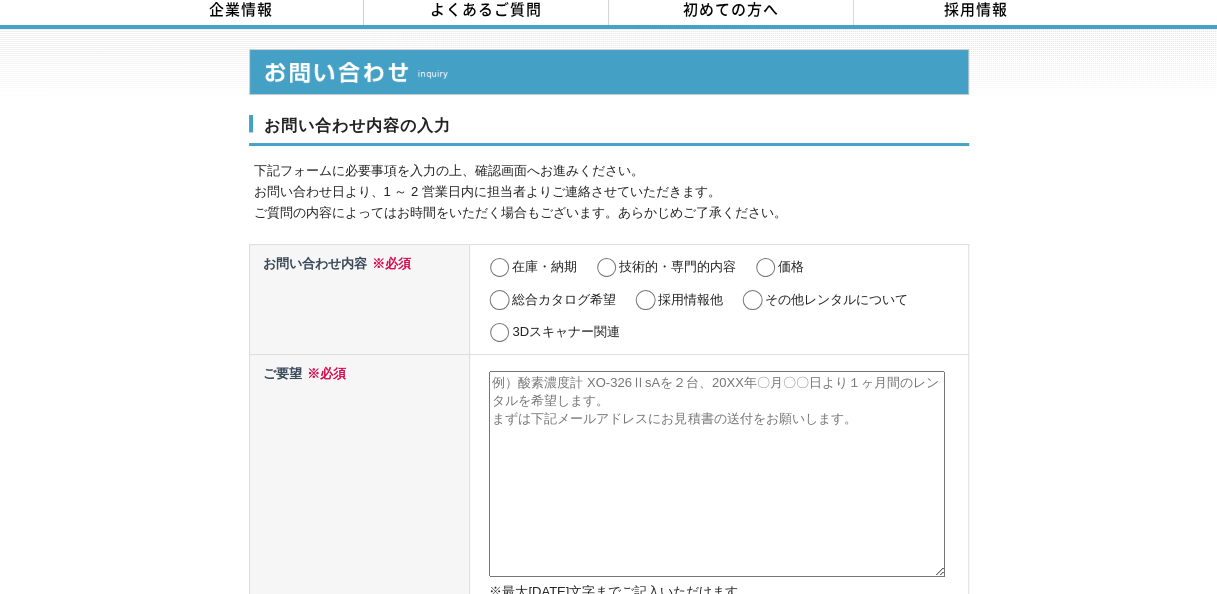 click on "価格" at bounding box center [765, 268] 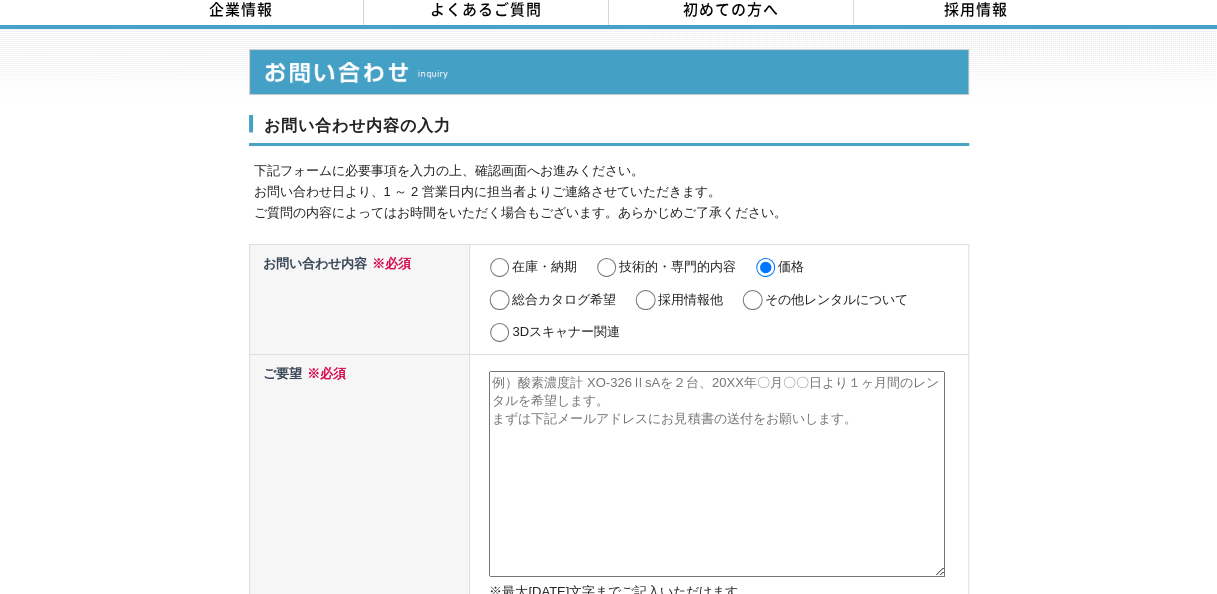 click at bounding box center [717, 474] 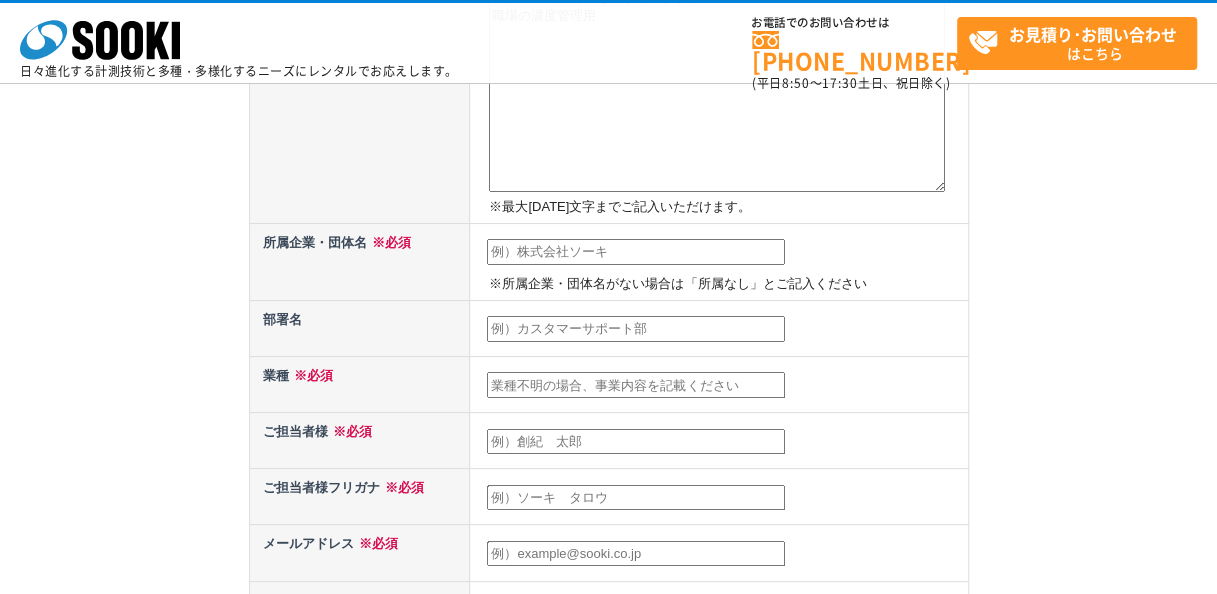 scroll, scrollTop: 400, scrollLeft: 0, axis: vertical 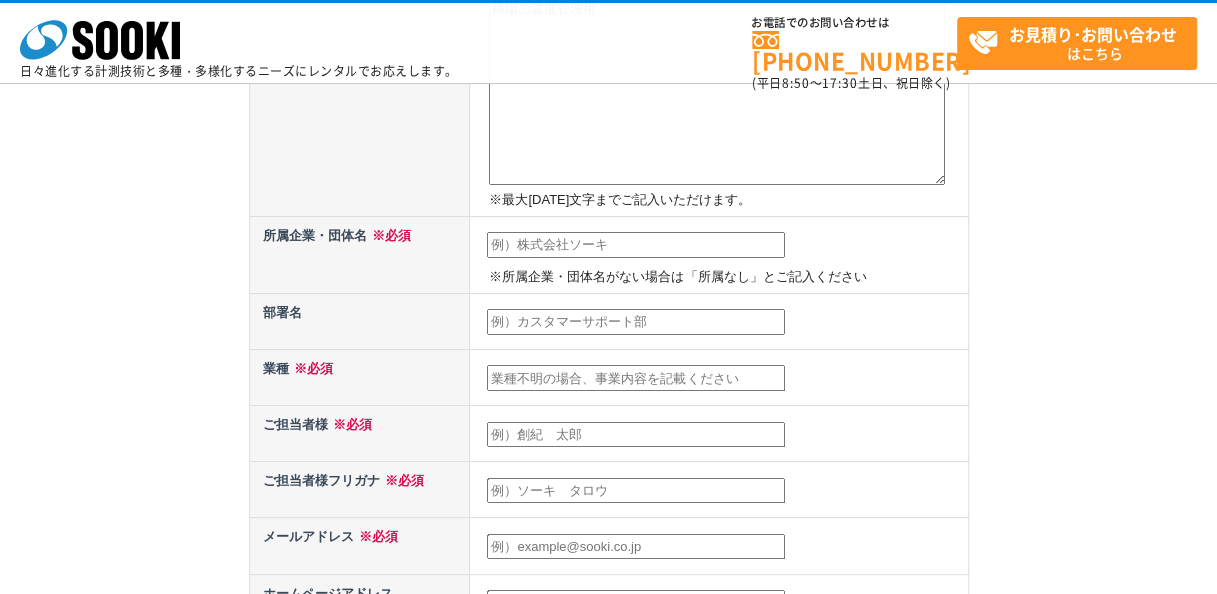 type on "スチレンの測定器を探しています。
職場の濃度管理用" 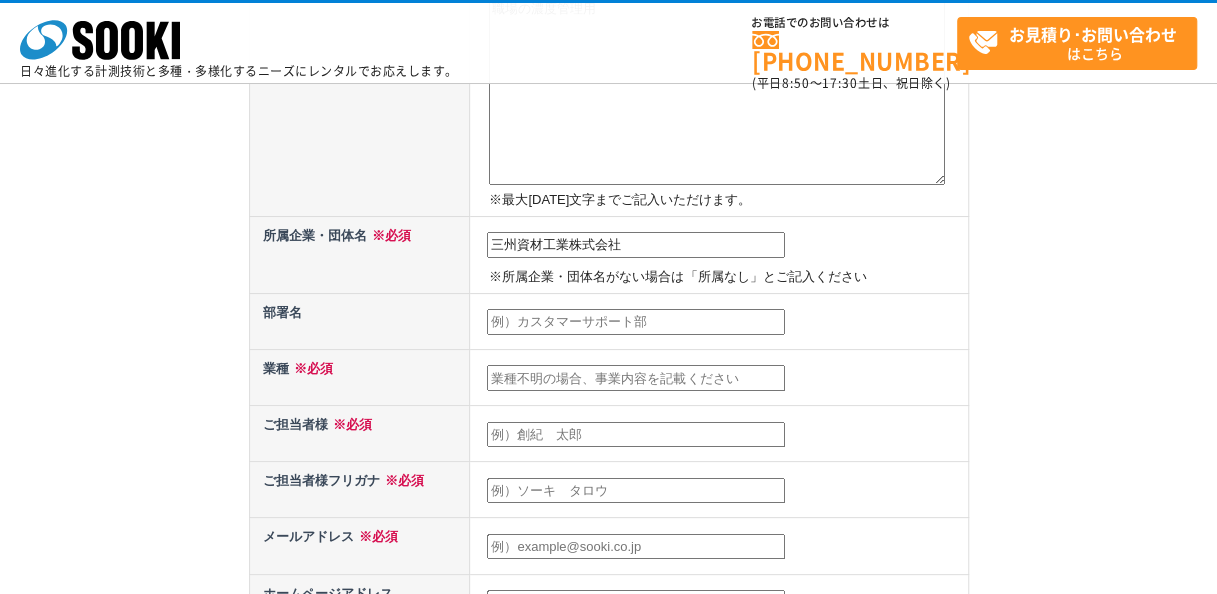 type on "三州資材工業株式会社" 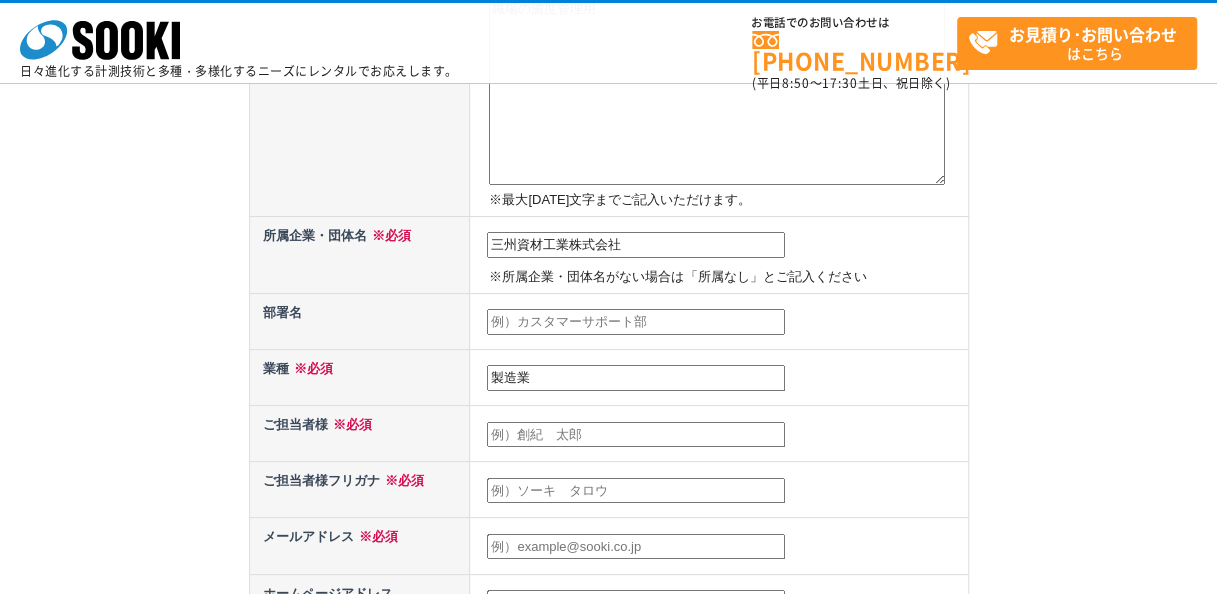 type on "製造業" 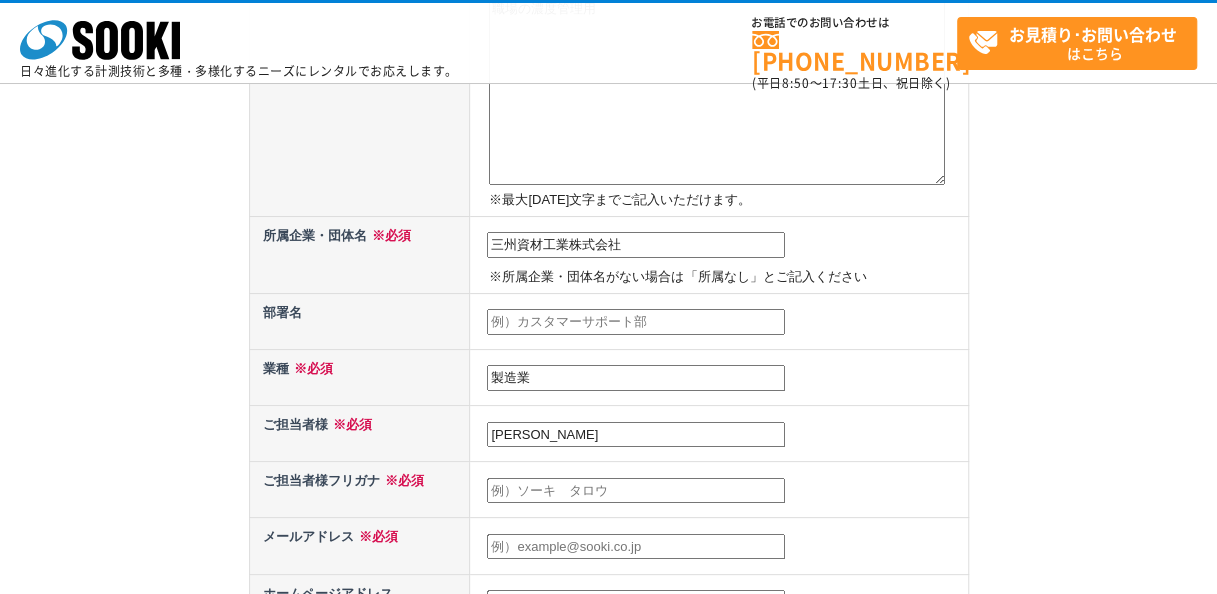 type on "[PERSON_NAME]" 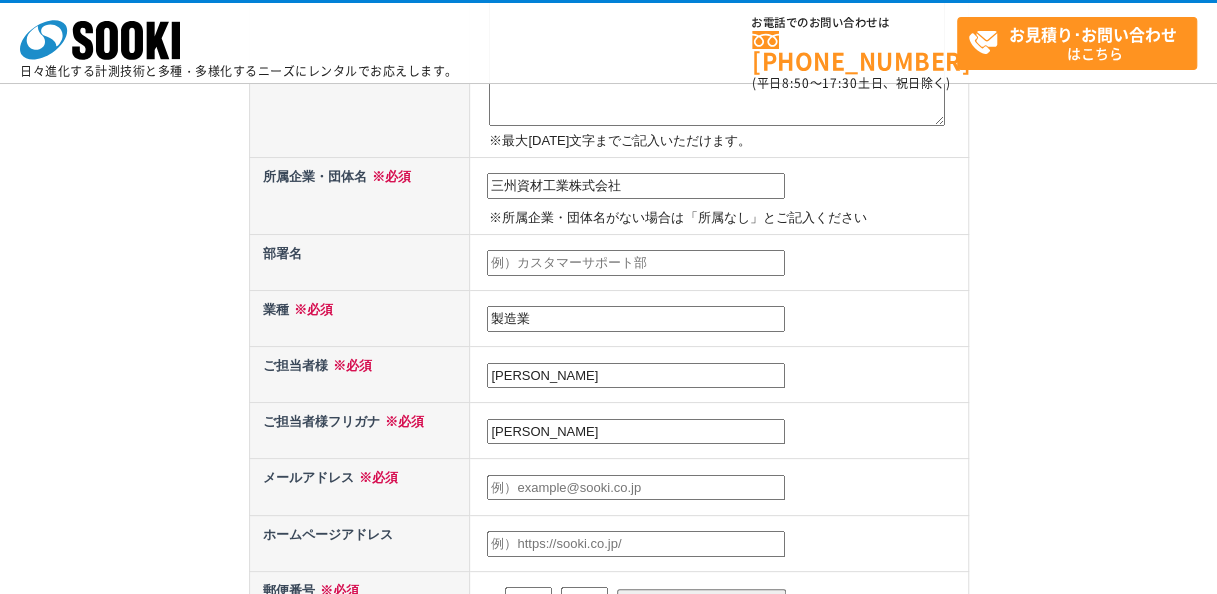 scroll, scrollTop: 500, scrollLeft: 0, axis: vertical 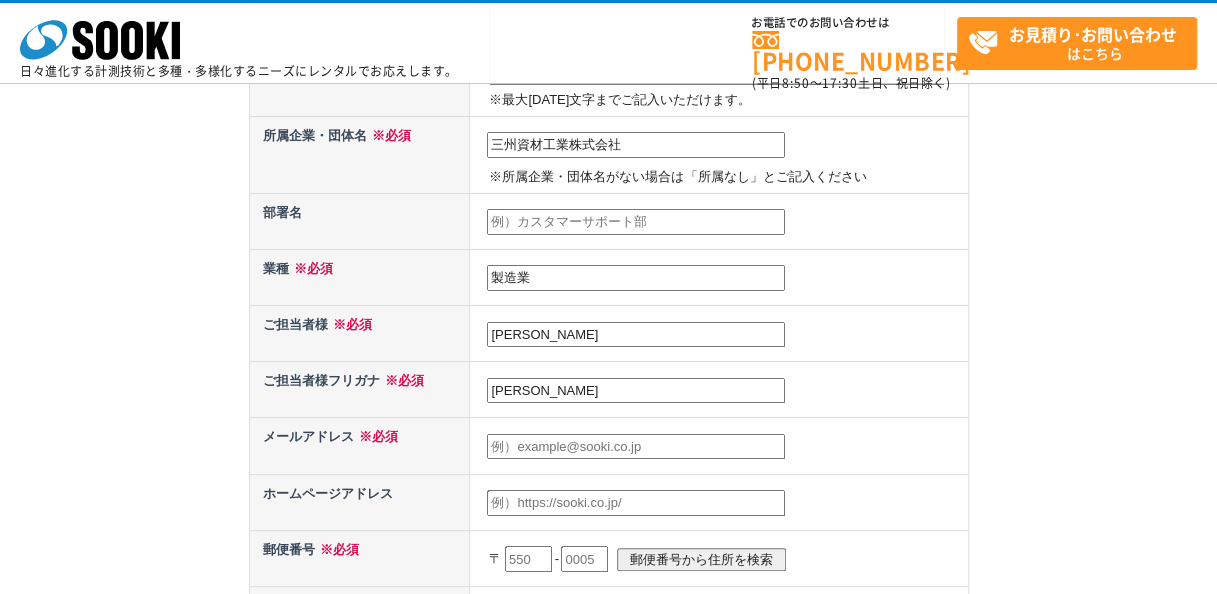 type on "[PERSON_NAME]" 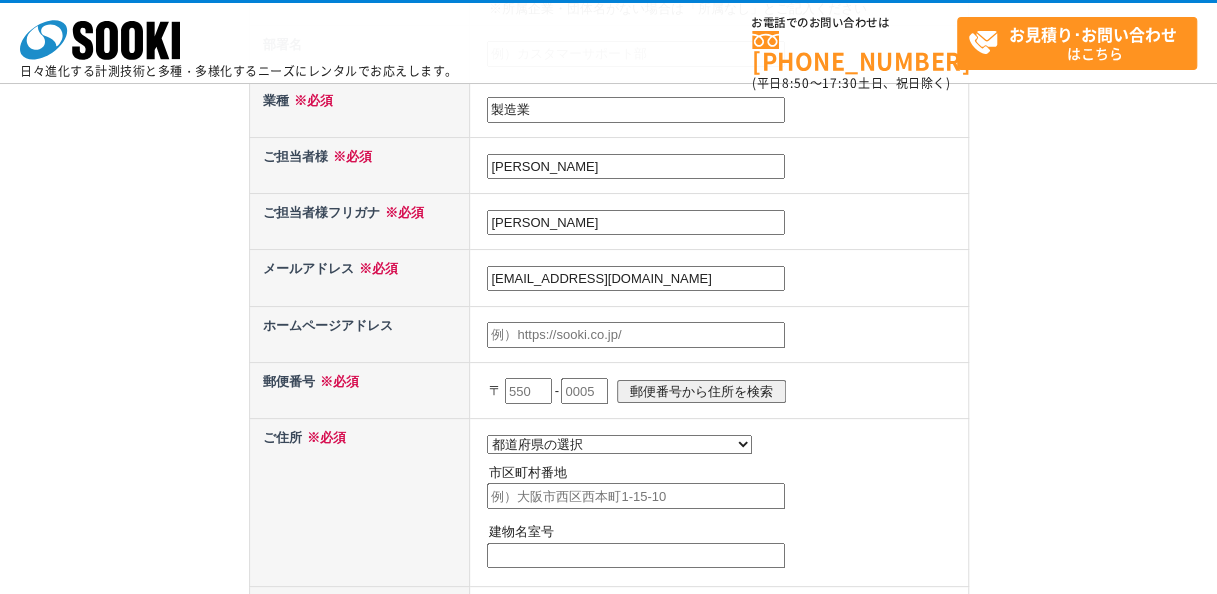 scroll, scrollTop: 700, scrollLeft: 0, axis: vertical 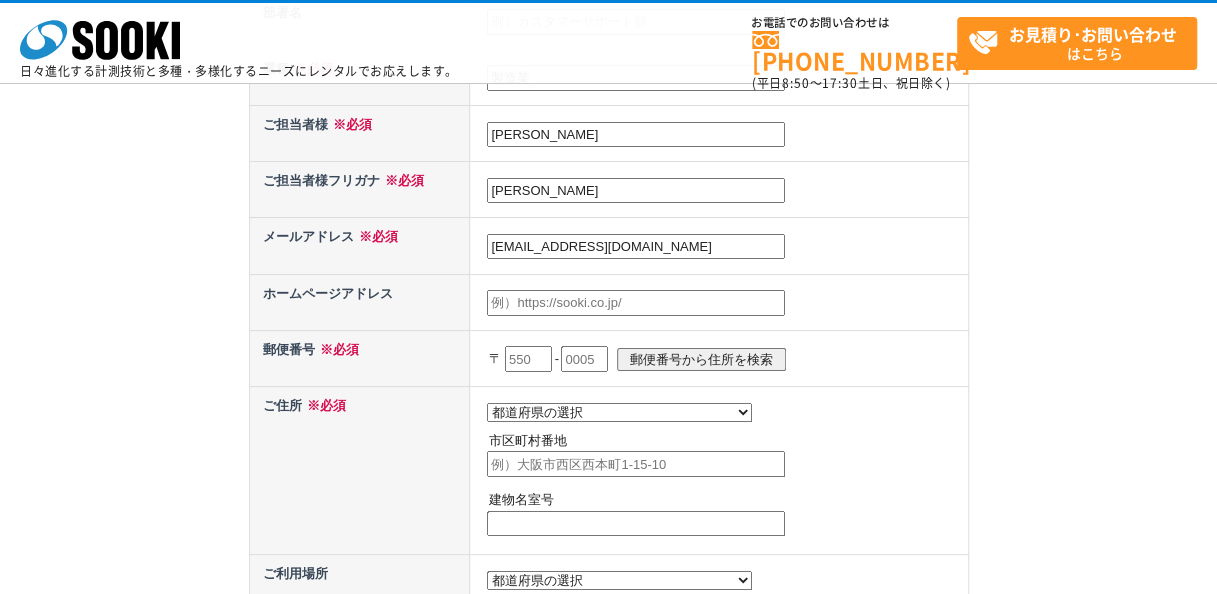 click at bounding box center [528, 359] 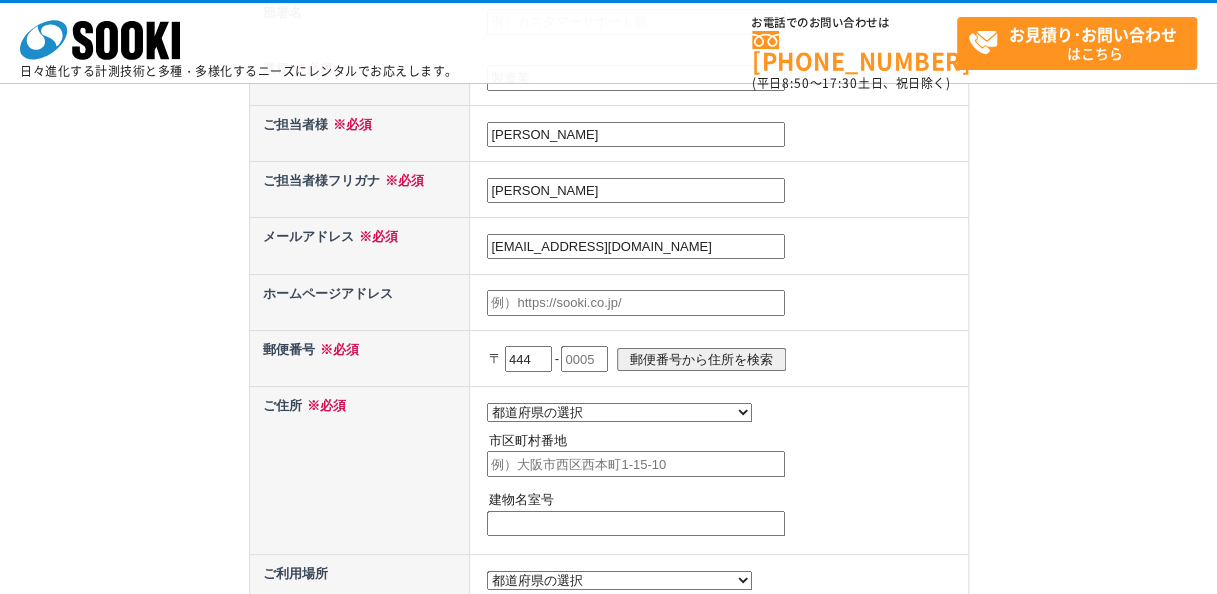 type on "444" 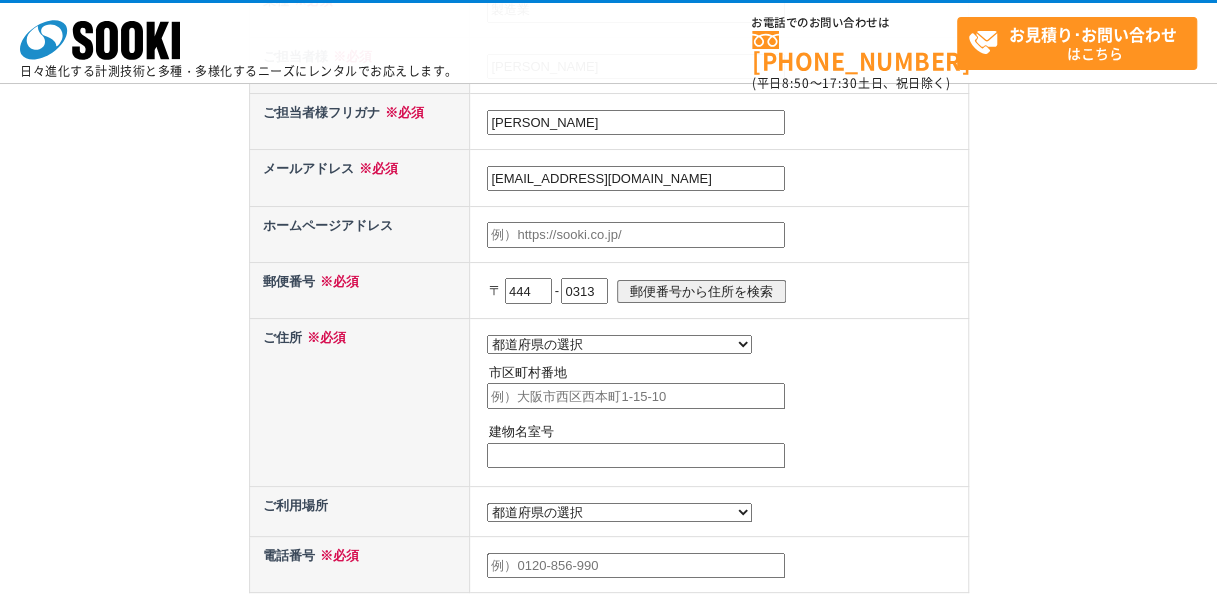 scroll, scrollTop: 800, scrollLeft: 0, axis: vertical 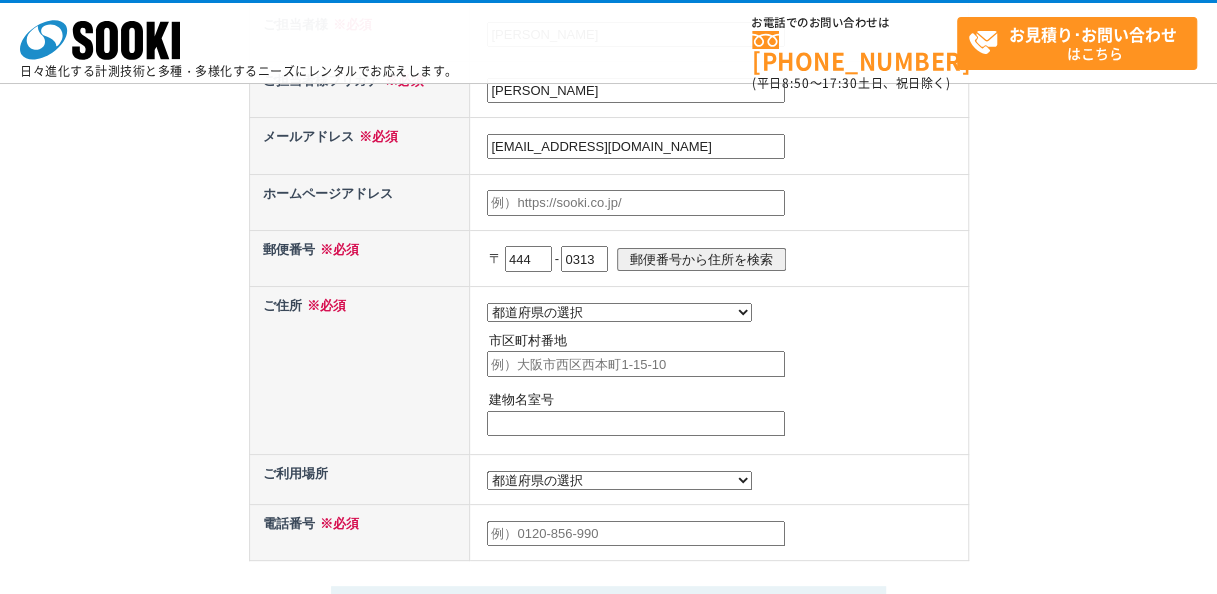 type on "0313" 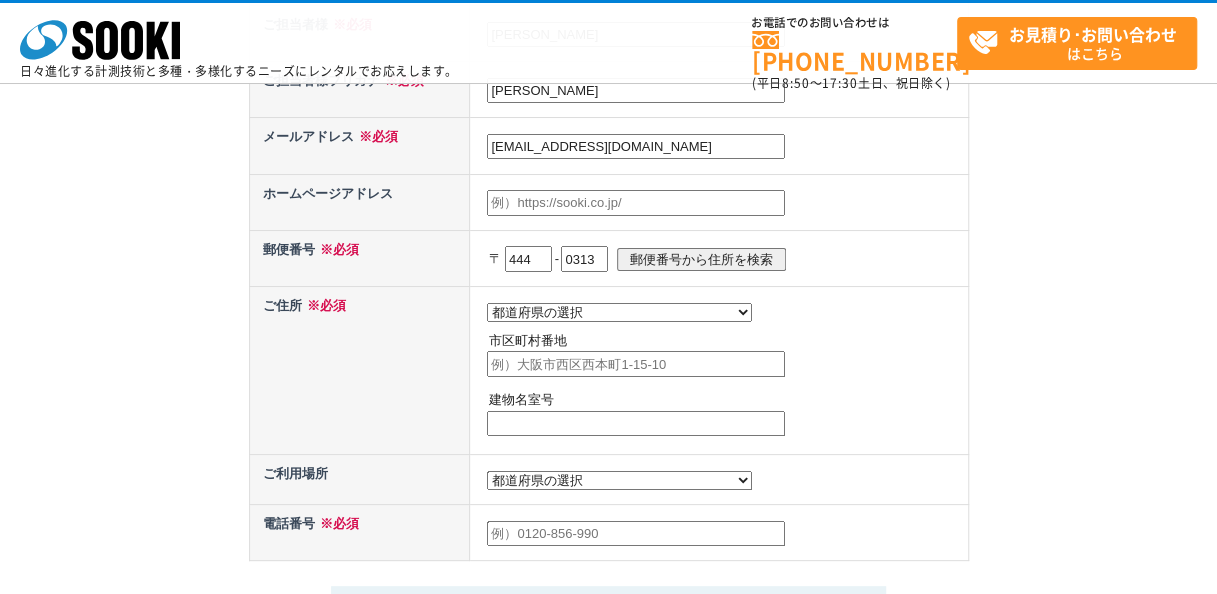 select on "23" 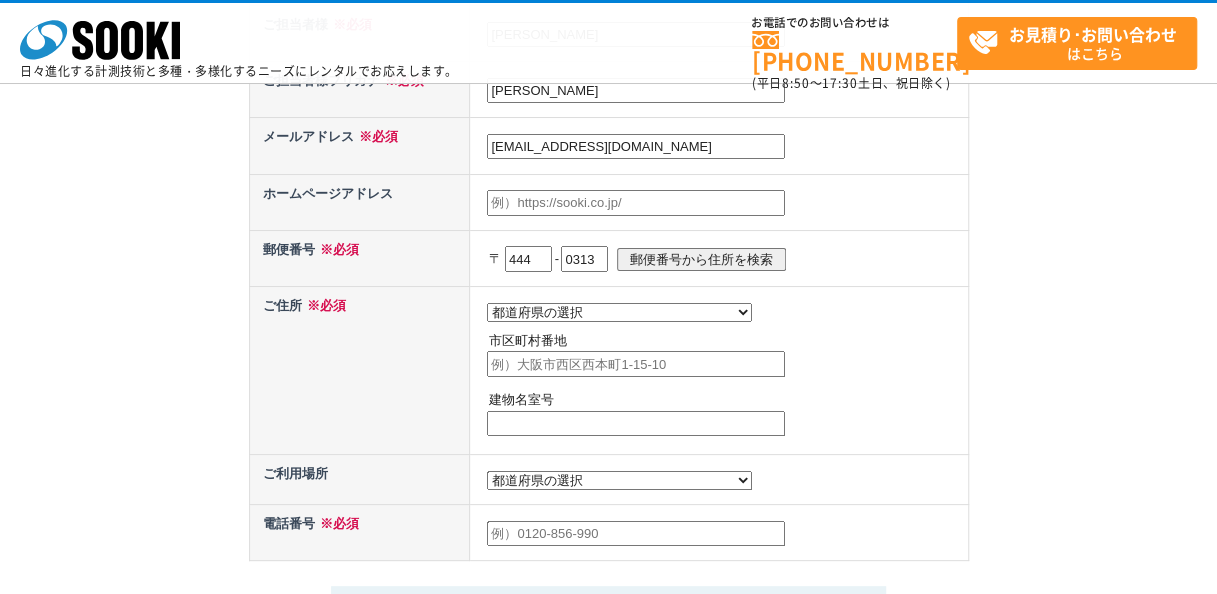 click on "都道府県の選択
北海道 青森県 岩手県 宮城県 秋田県 山形県 福島県 茨城県 栃木県 群馬県 埼玉県 千葉県 東京都 神奈川県 新潟県 富山県 石川県 福井県 山梨県 長野県 岐阜県 静岡県 愛知県 三重県 滋賀県 京都府 大阪府 兵庫県 奈良県 和歌山県 鳥取県 島根県 岡山県 広島県 山口県 徳島県 香川県 愛媛県 高知県 福岡県 佐賀県 長崎県 熊本県 大分県 宮崎県 鹿児島県 沖縄県" at bounding box center (619, 312) 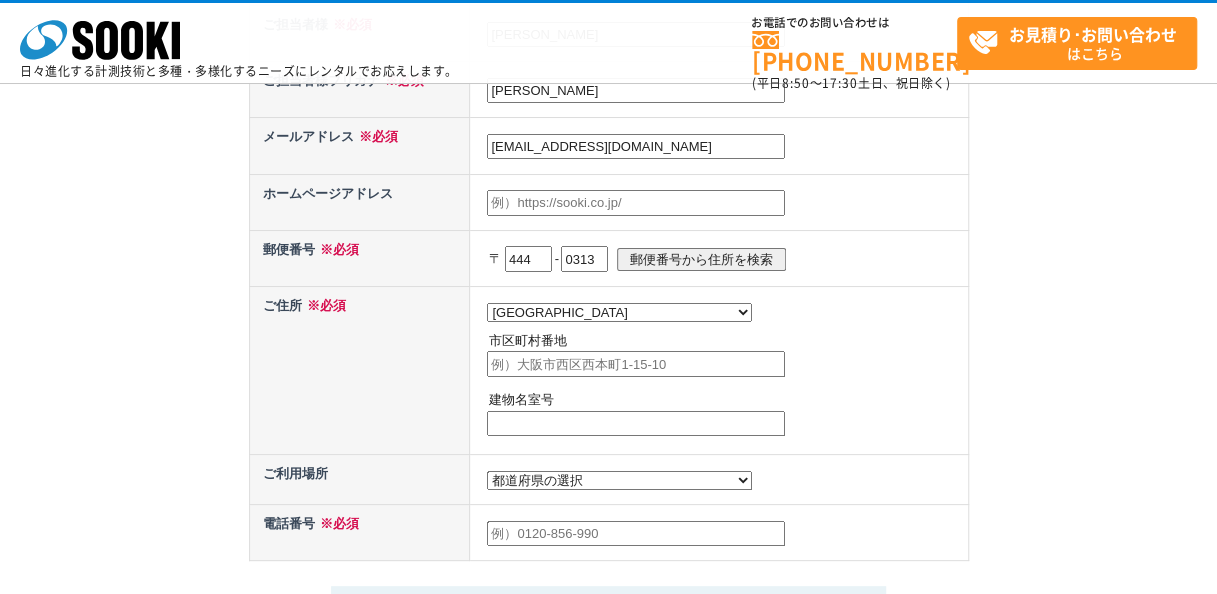 click at bounding box center (636, 364) 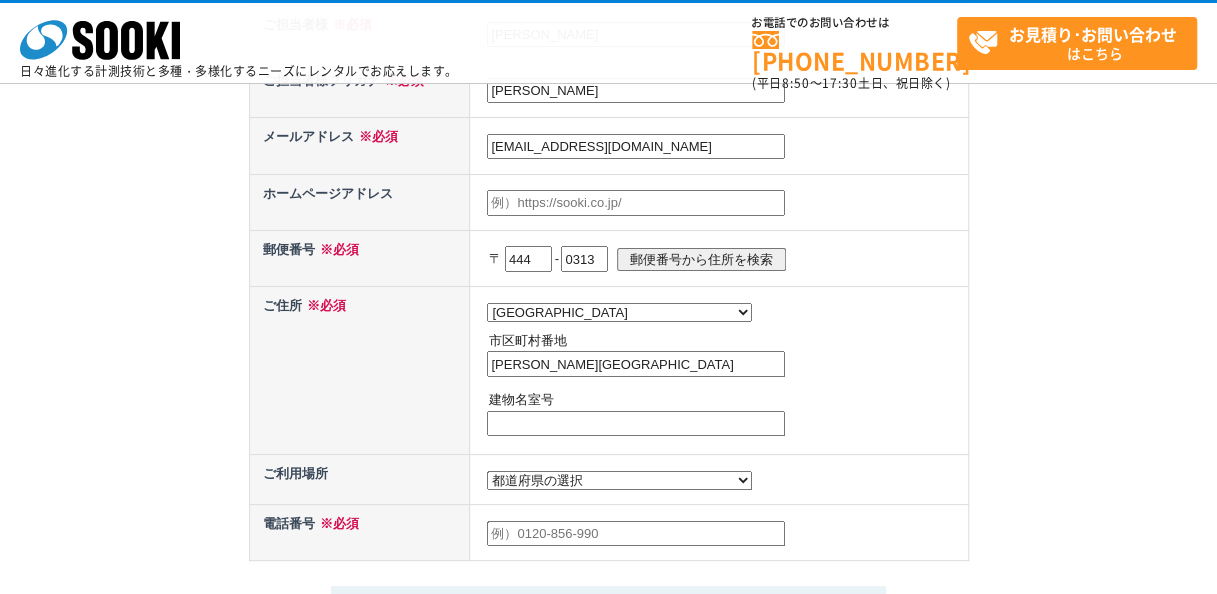 type on "西尾市" 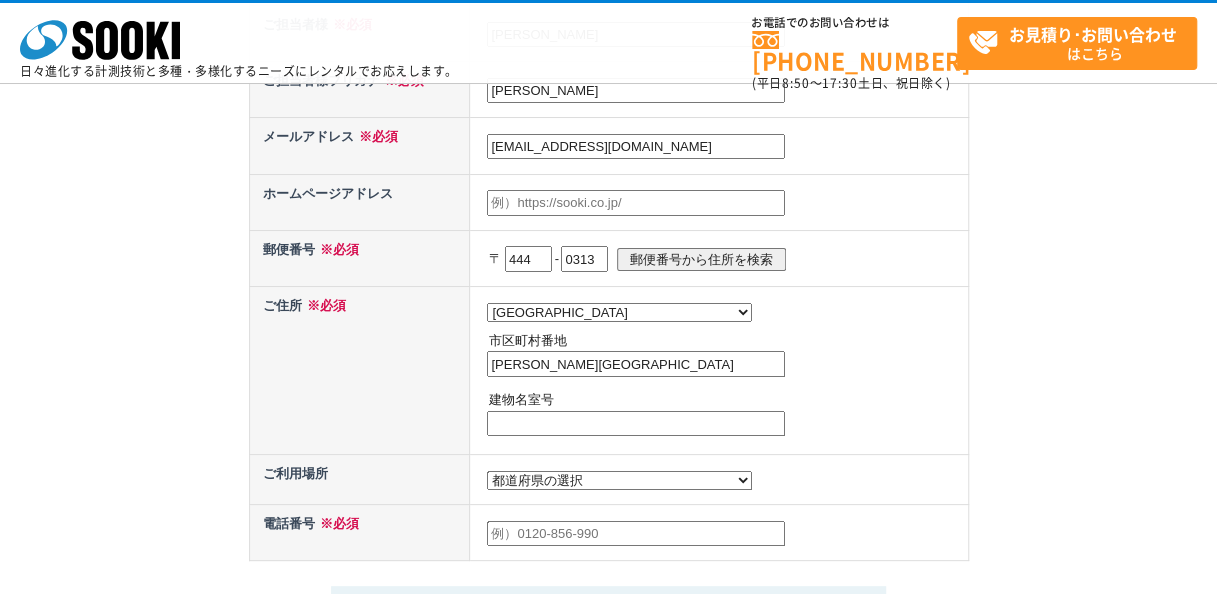 click at bounding box center [609, 746] 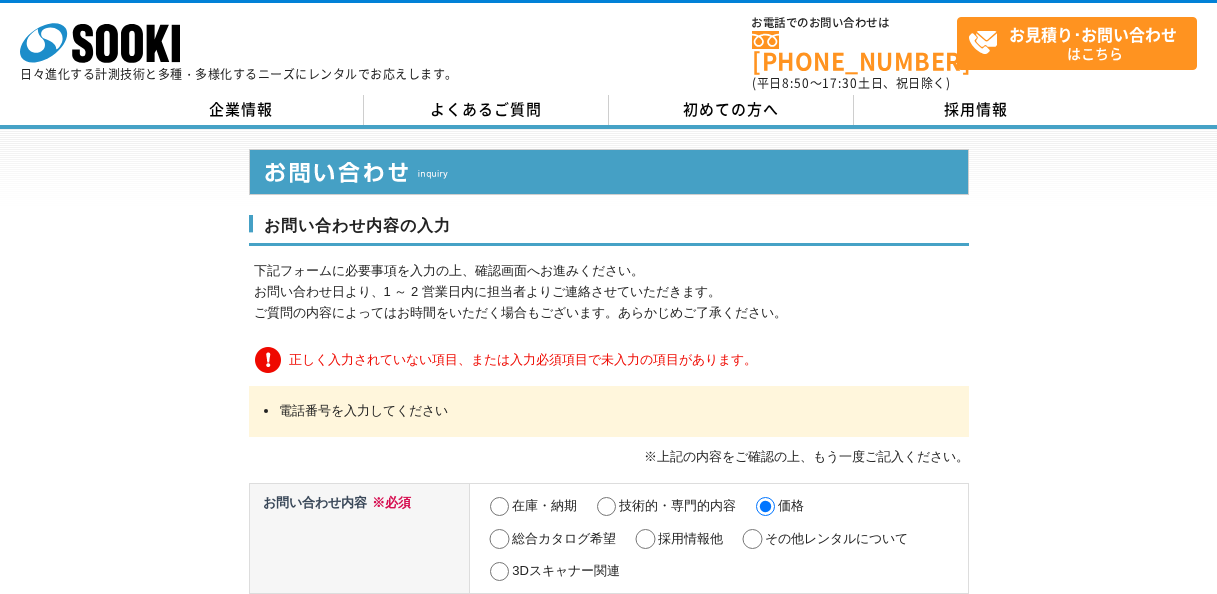 scroll, scrollTop: 0, scrollLeft: 0, axis: both 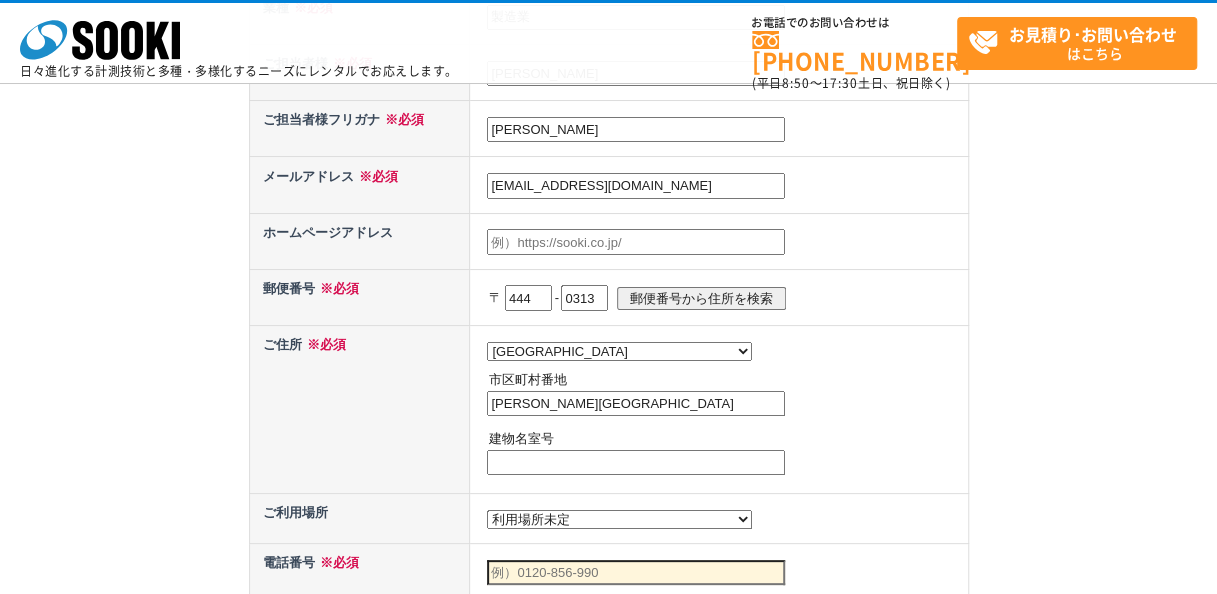 click on "西尾市" at bounding box center (636, 404) 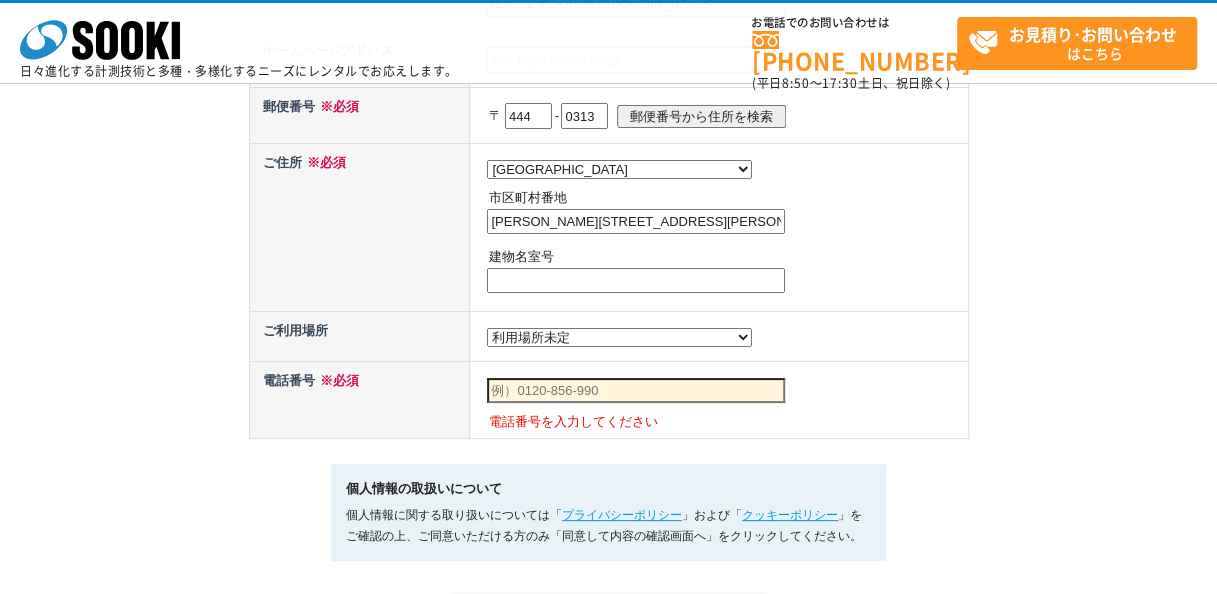 scroll, scrollTop: 1100, scrollLeft: 0, axis: vertical 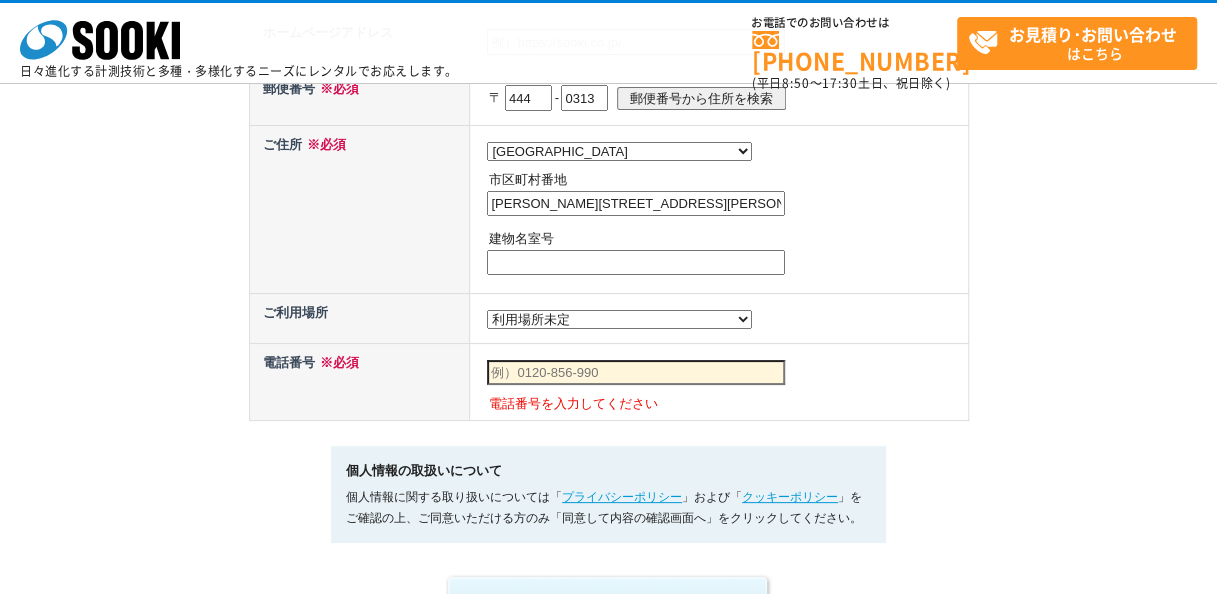 type on "西尾市上矢田町五反田31-6" 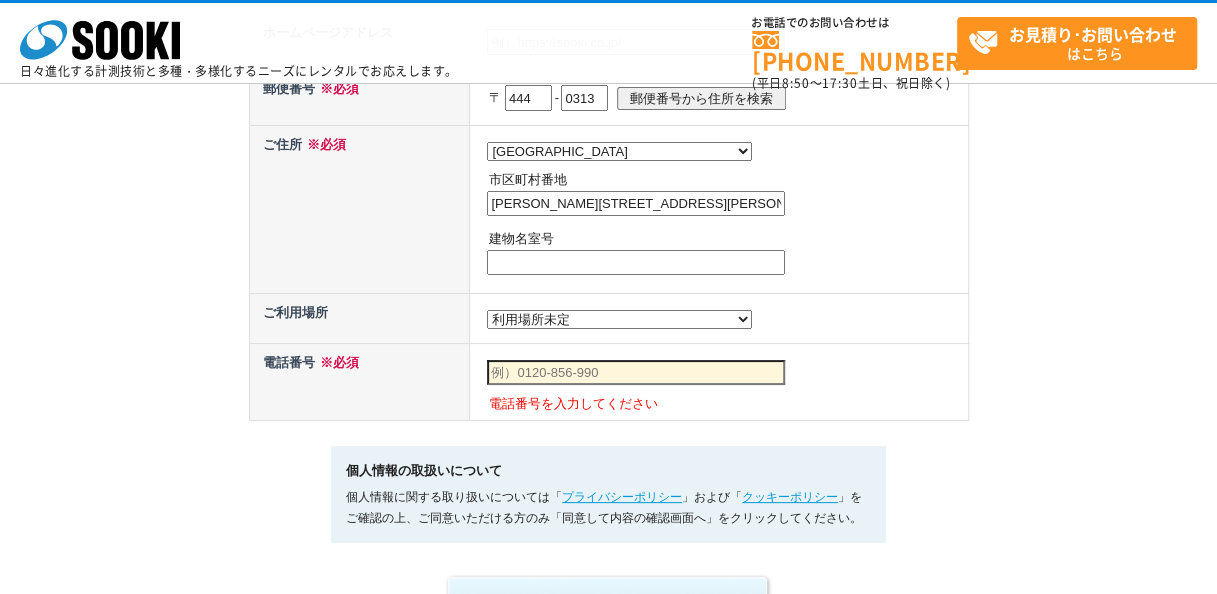 select on "23" 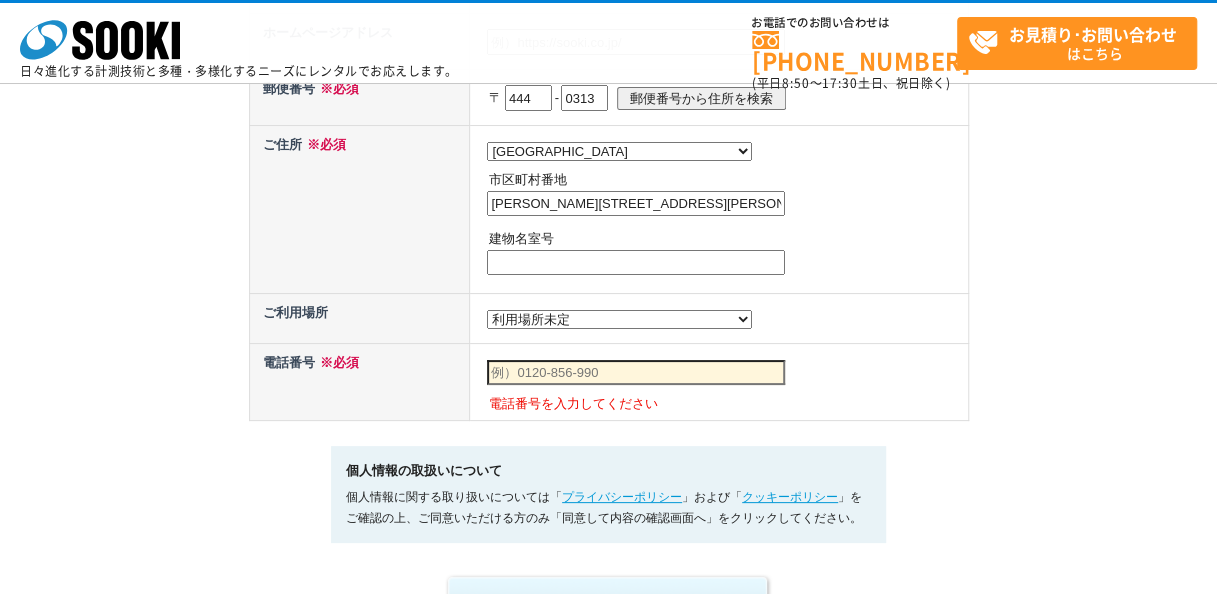 click on "都道府県の選択
利用場所未定 北海道 青森県 岩手県 宮城県 秋田県 山形県 福島県 茨城県 栃木県 群馬県 埼玉県 千葉県 東京都 神奈川県 新潟県 富山県 石川県 福井県 山梨県 長野県 岐阜県 静岡県 愛知県 三重県 滋賀県 京都府 大阪府 兵庫県 奈良県 和歌山県 鳥取県 島根県 岡山県 広島県 山口県 徳島県 香川県 愛媛県 高知県 福岡県 佐賀県 長崎県 熊本県 大分県 宮崎県 鹿児島県 沖縄県 /* 20250204 MOD ↑ */
/* 20241122 MOD ↑ */" at bounding box center [619, 319] 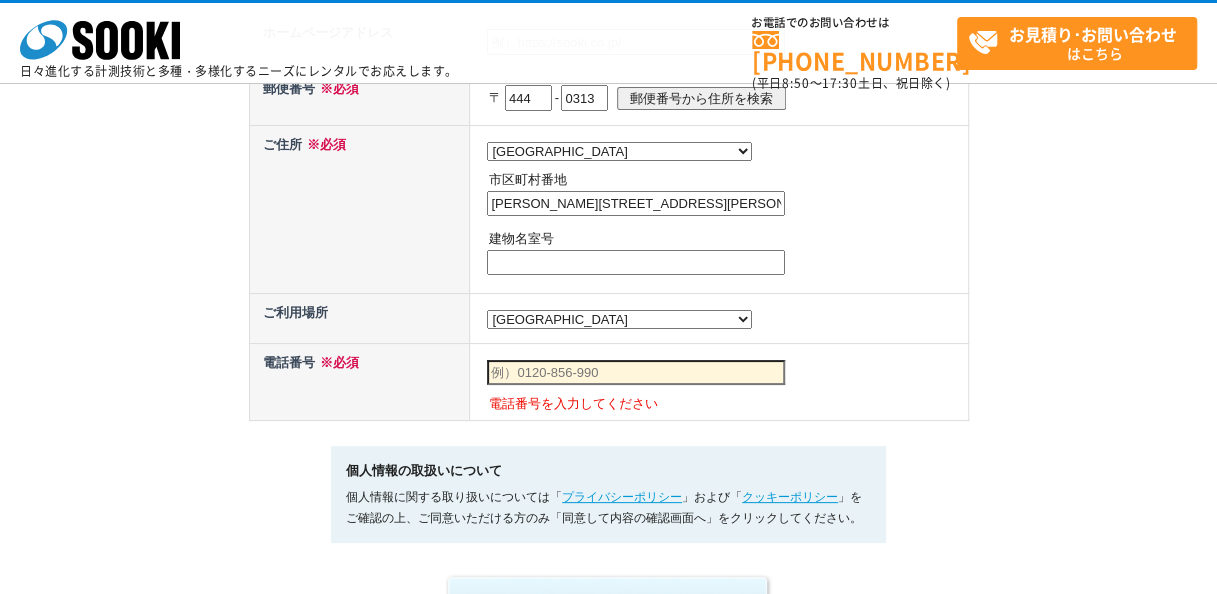 click at bounding box center (636, 373) 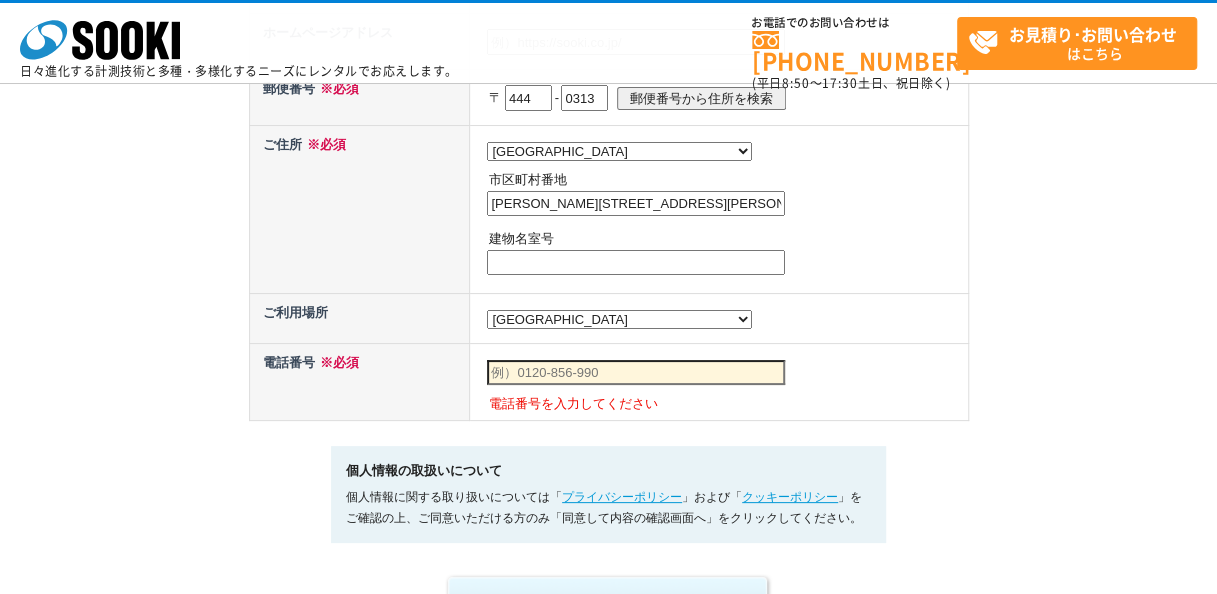 type on "09017225537" 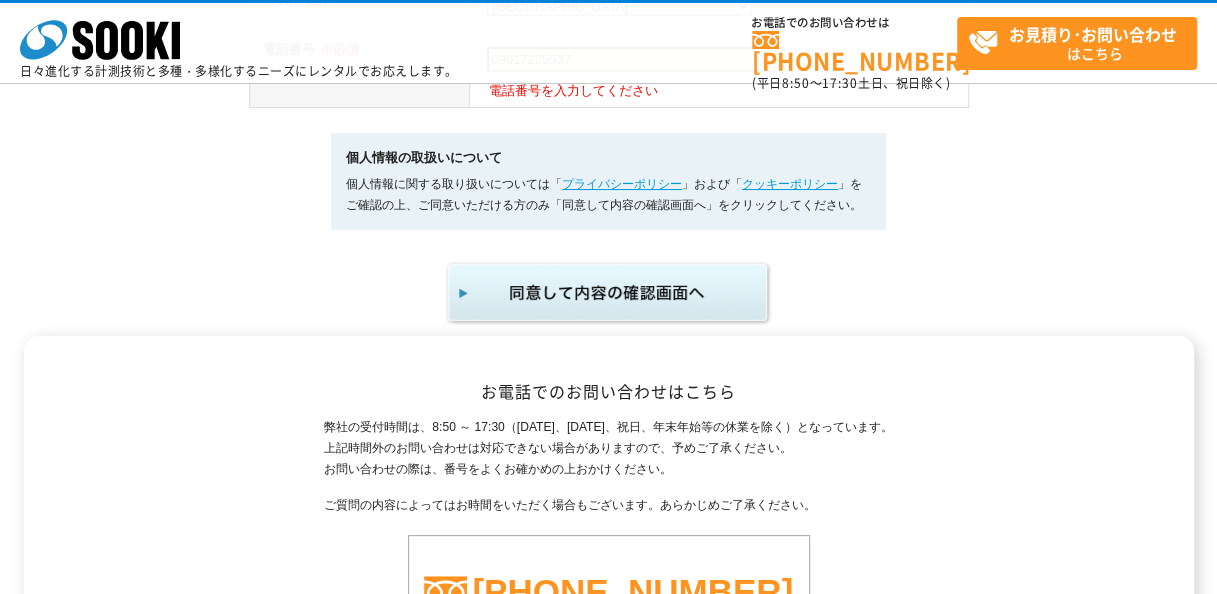scroll, scrollTop: 1400, scrollLeft: 0, axis: vertical 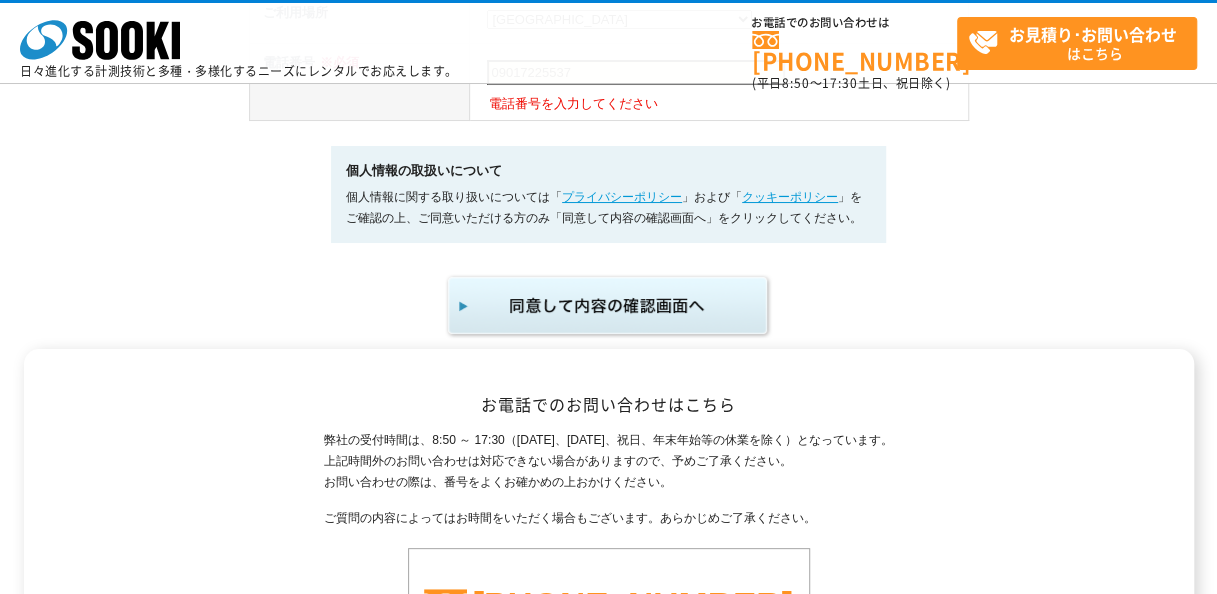 click at bounding box center (609, 306) 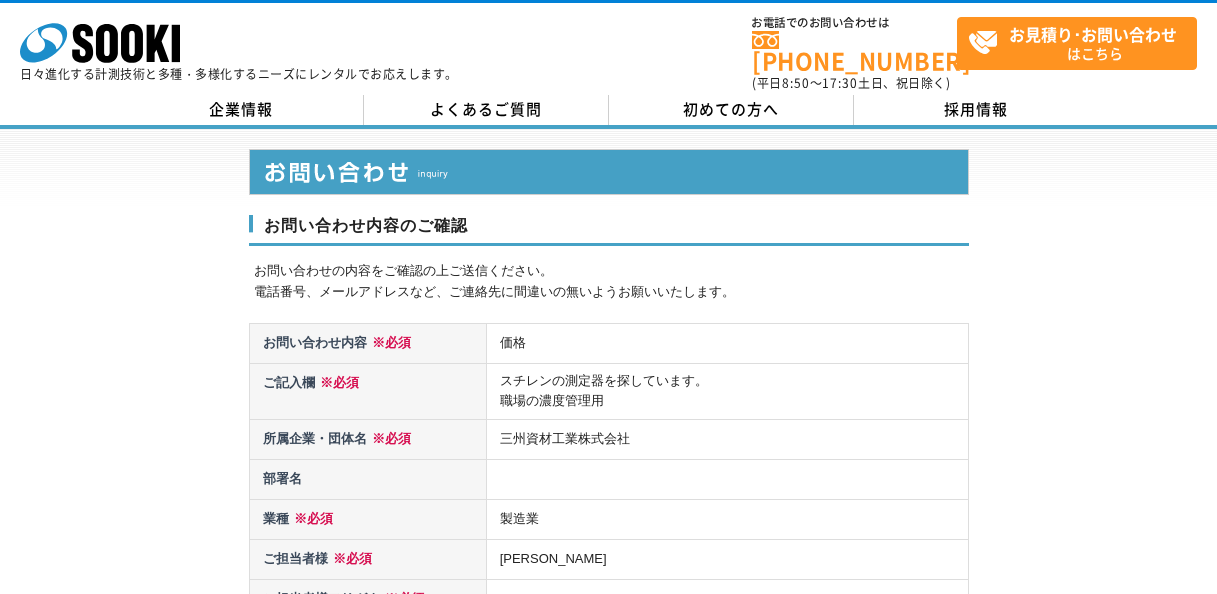 scroll, scrollTop: 0, scrollLeft: 0, axis: both 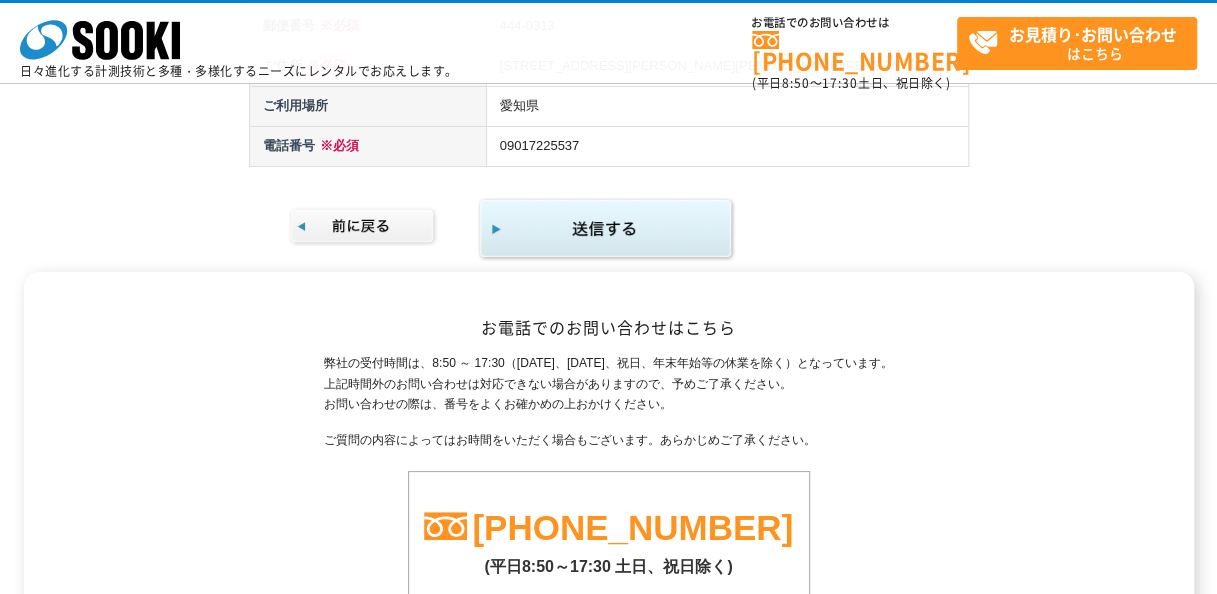 click at bounding box center [606, 229] 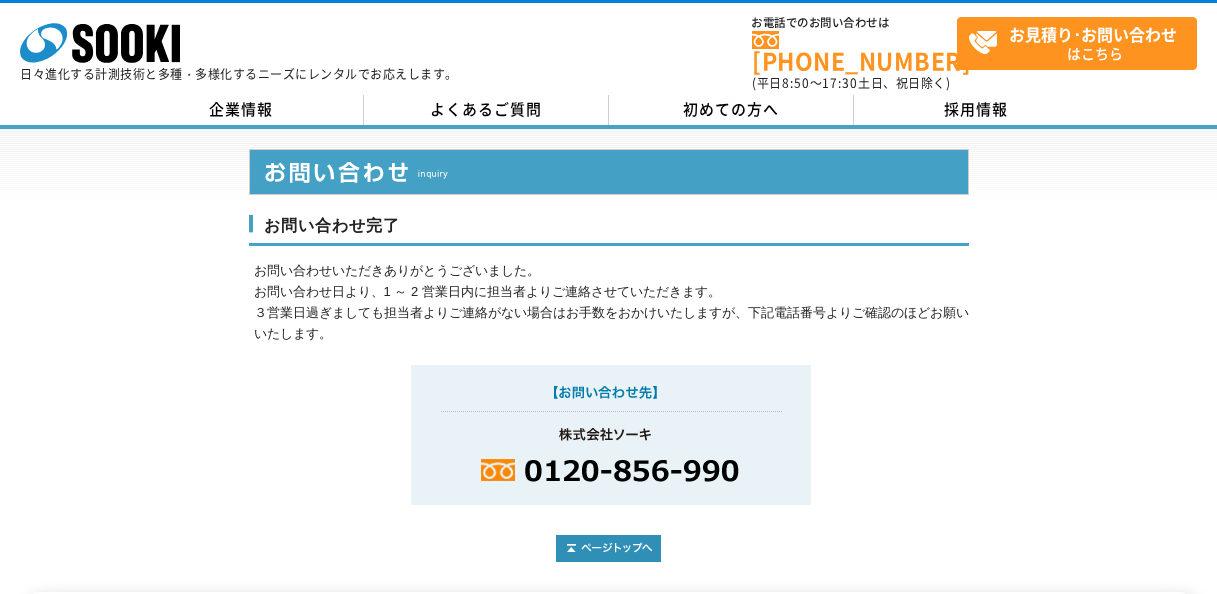 scroll, scrollTop: 0, scrollLeft: 0, axis: both 